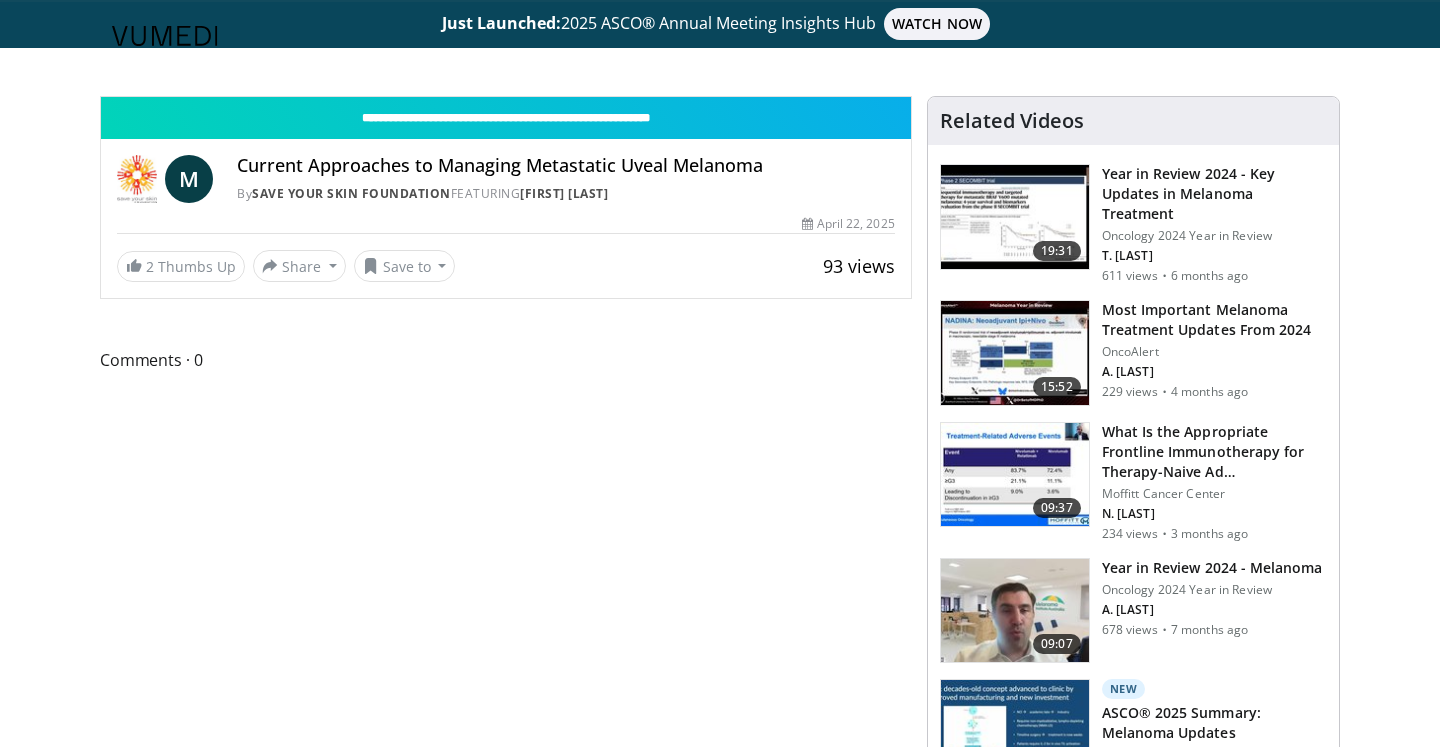 scroll, scrollTop: 0, scrollLeft: 0, axis: both 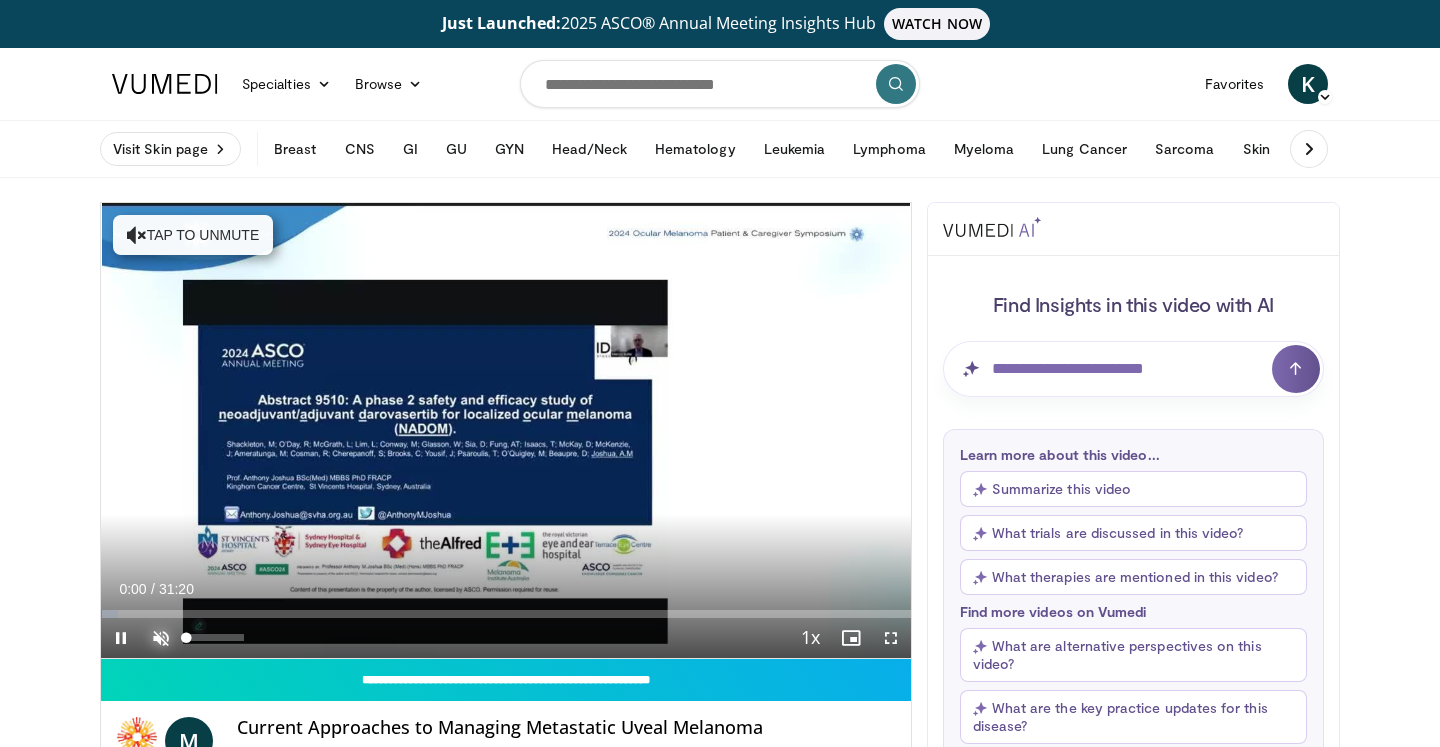 click at bounding box center [161, 638] 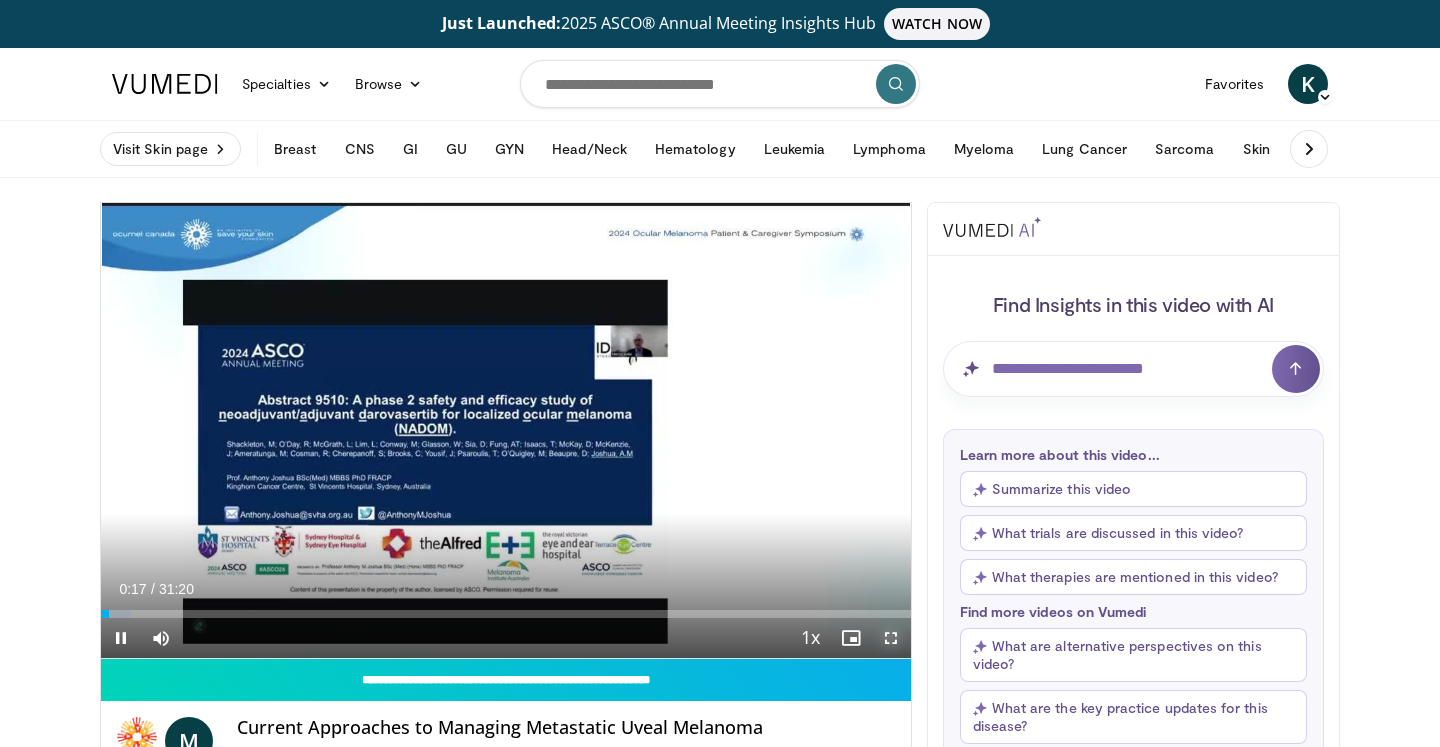 click at bounding box center (891, 638) 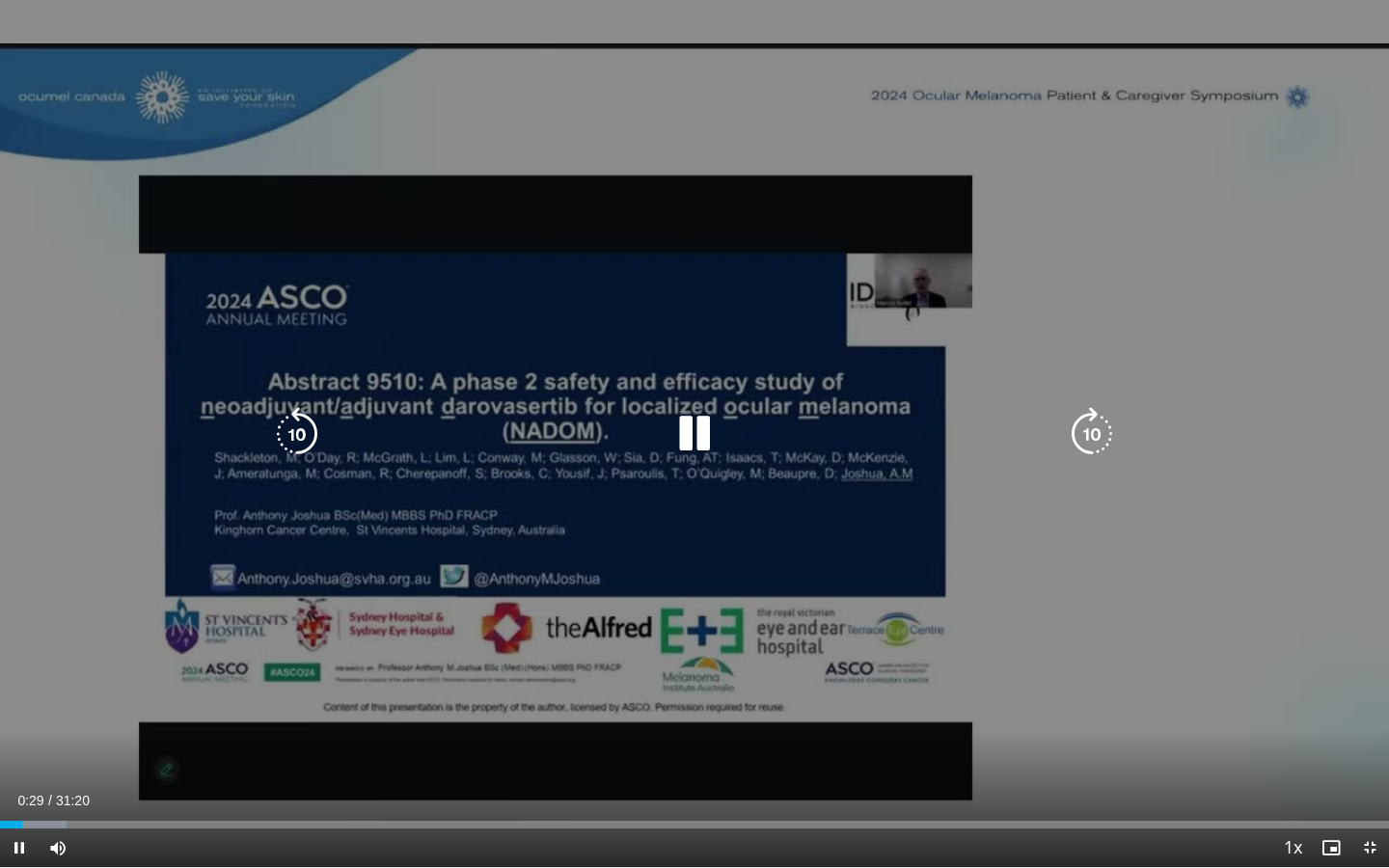 click at bounding box center [297, 434] 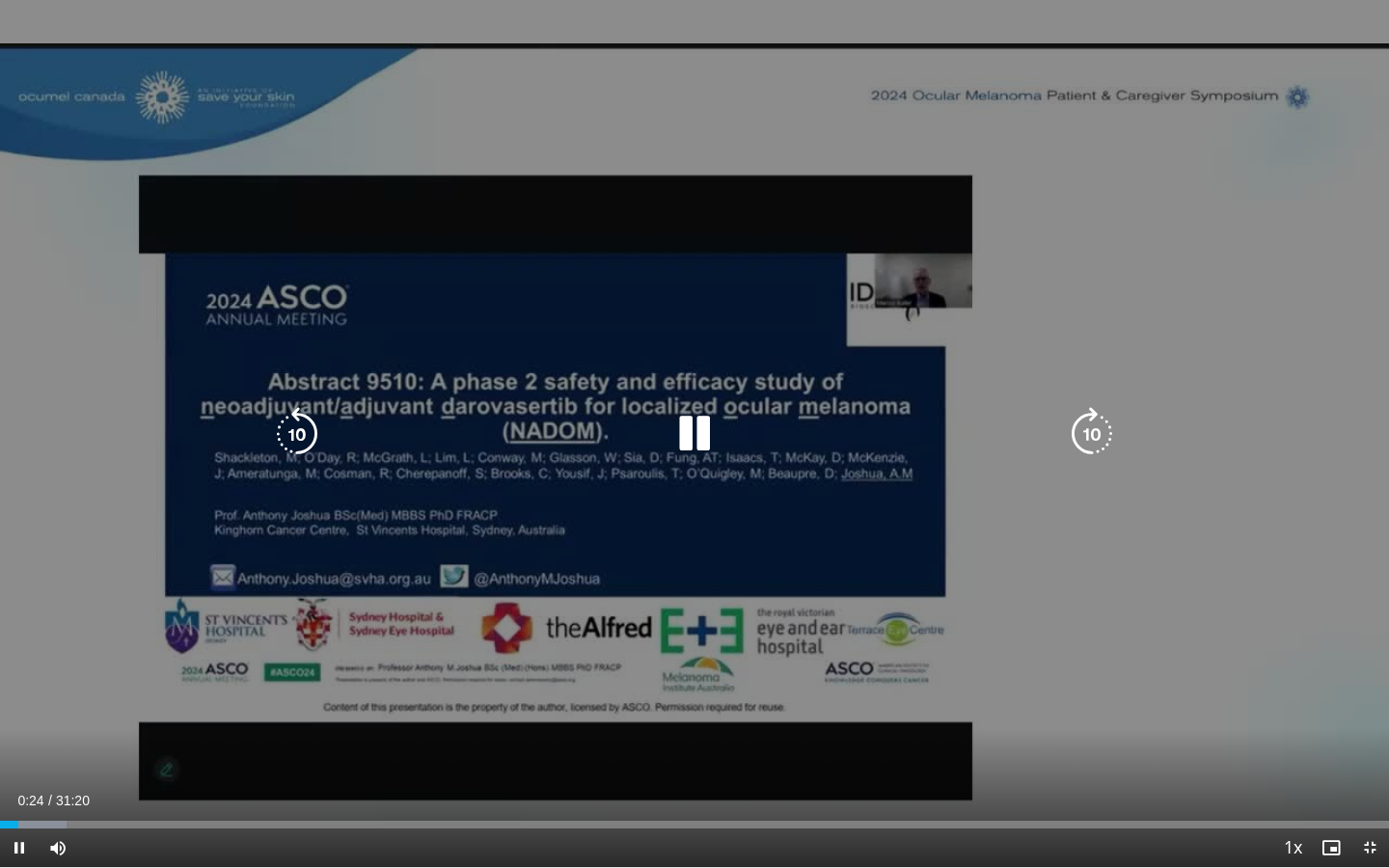 click at bounding box center [694, 434] 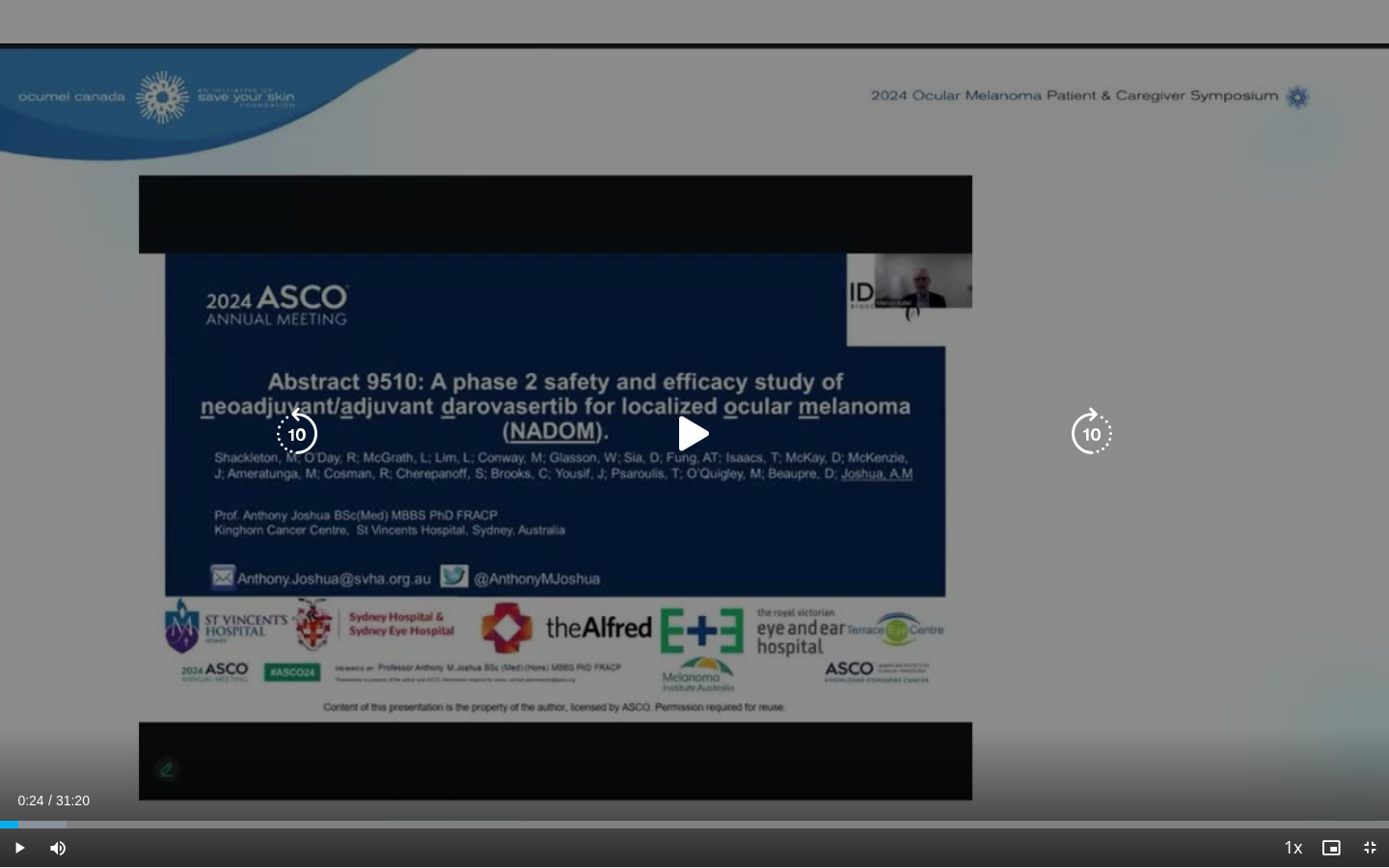click at bounding box center (297, 434) 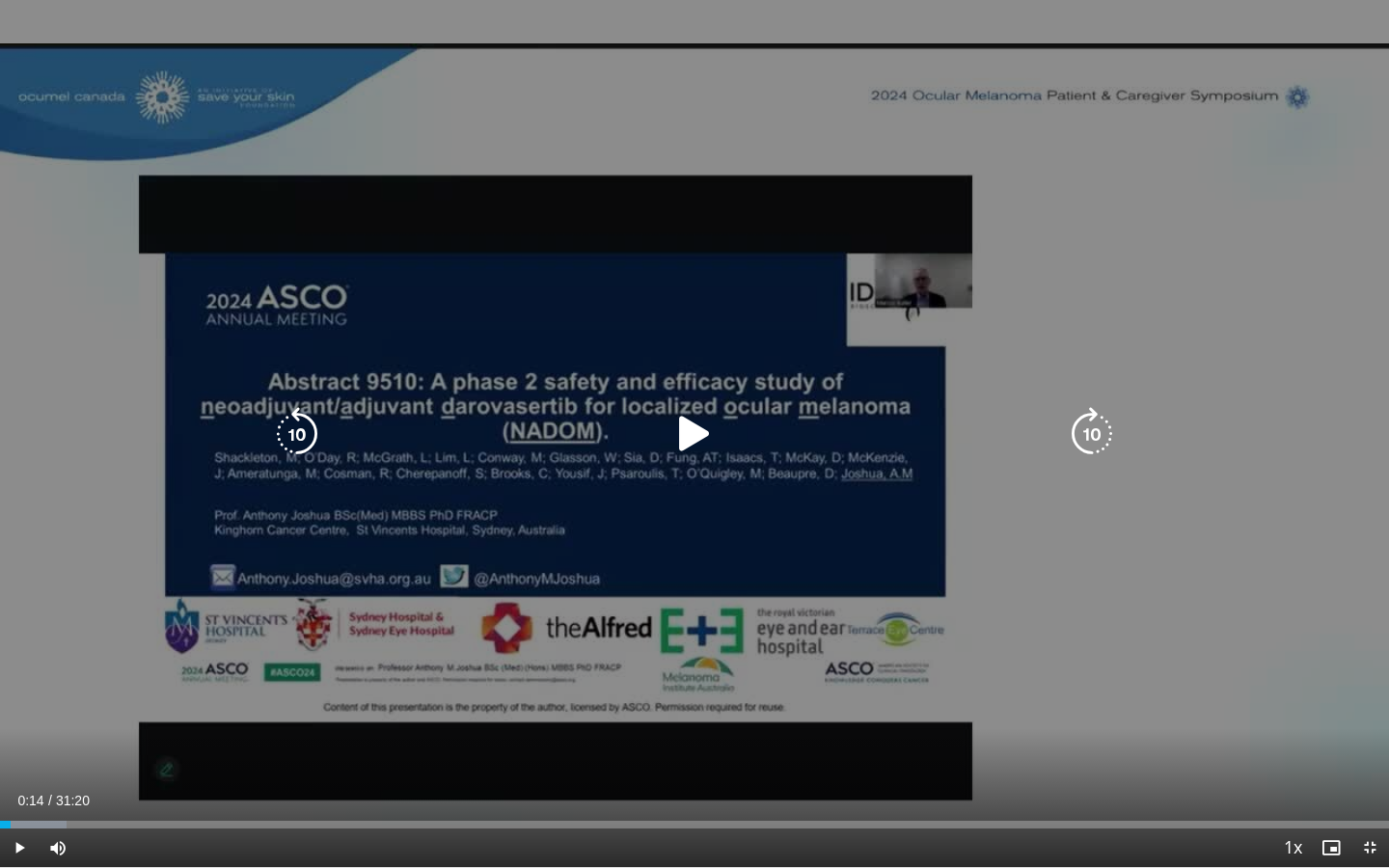 click at bounding box center [694, 434] 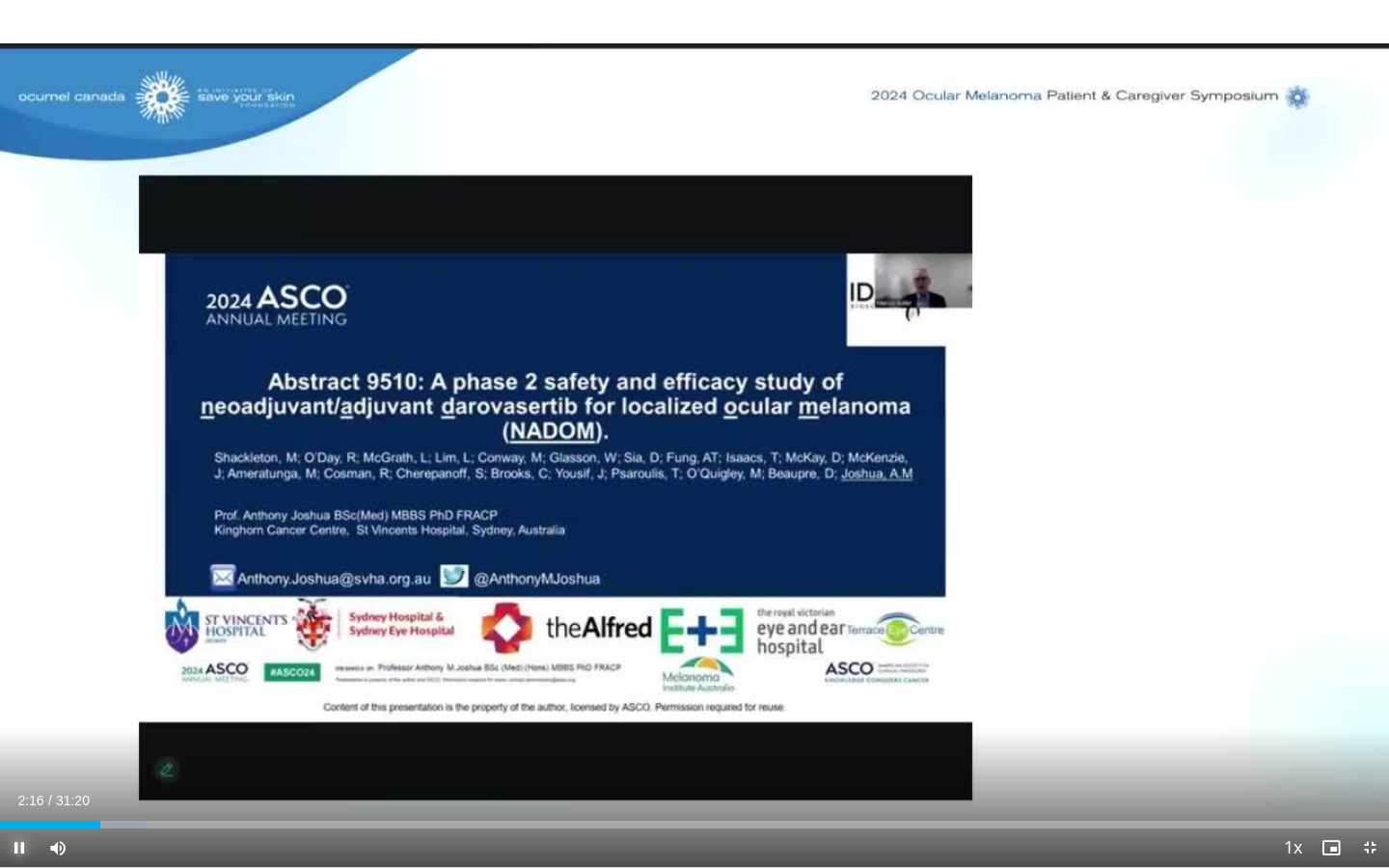 click on "**********" at bounding box center [694, 434] 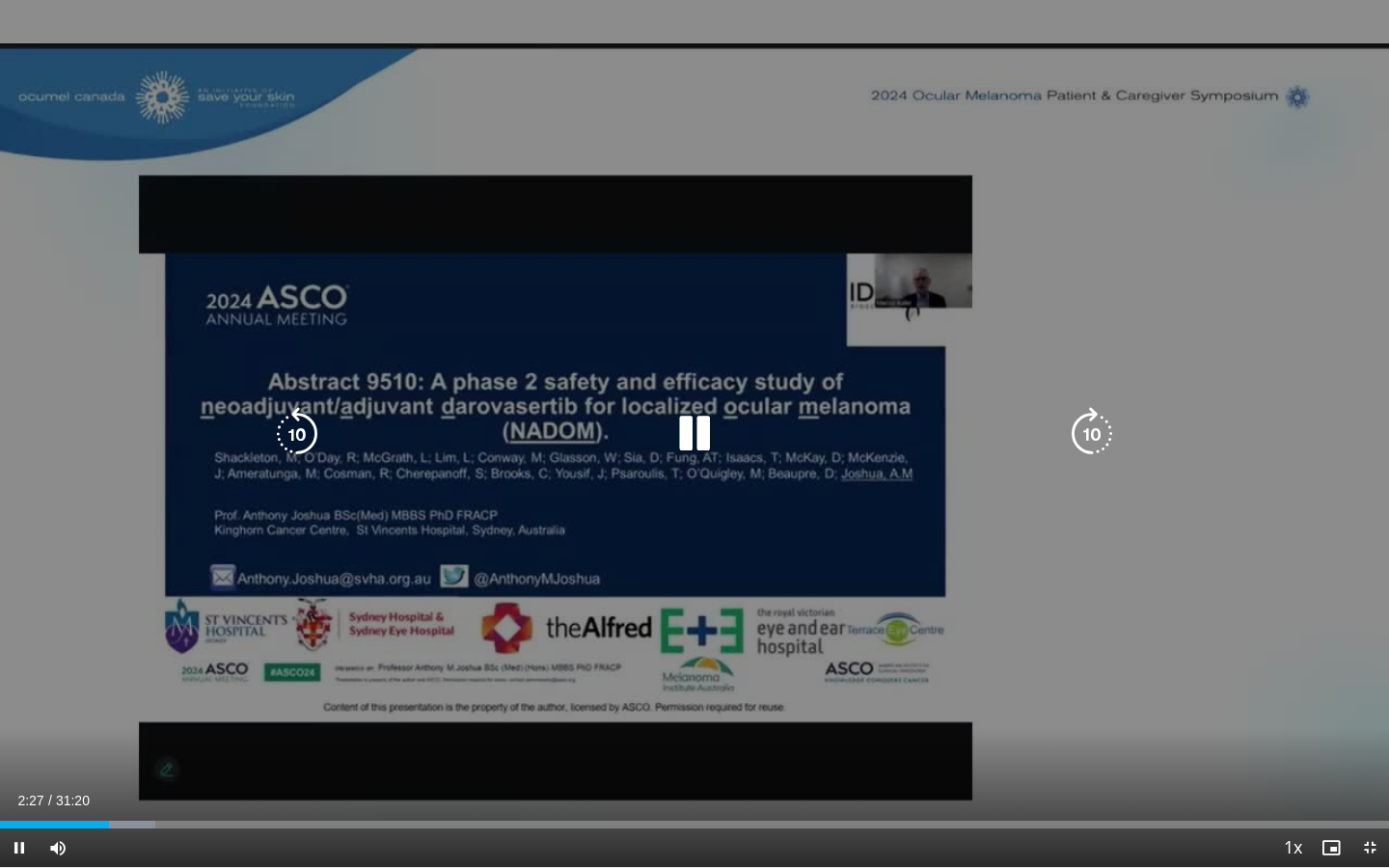 click at bounding box center (297, 434) 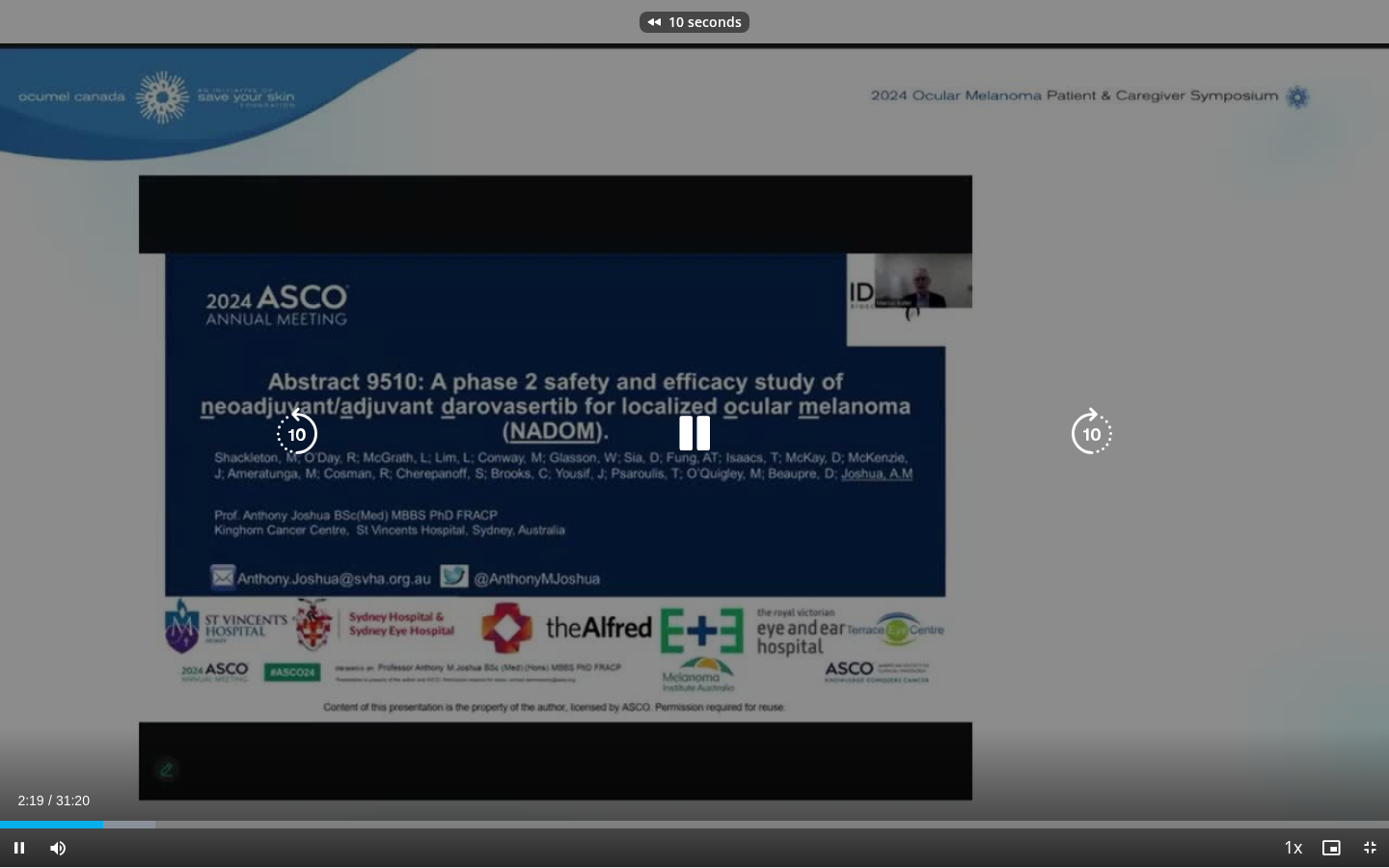 click at bounding box center [297, 434] 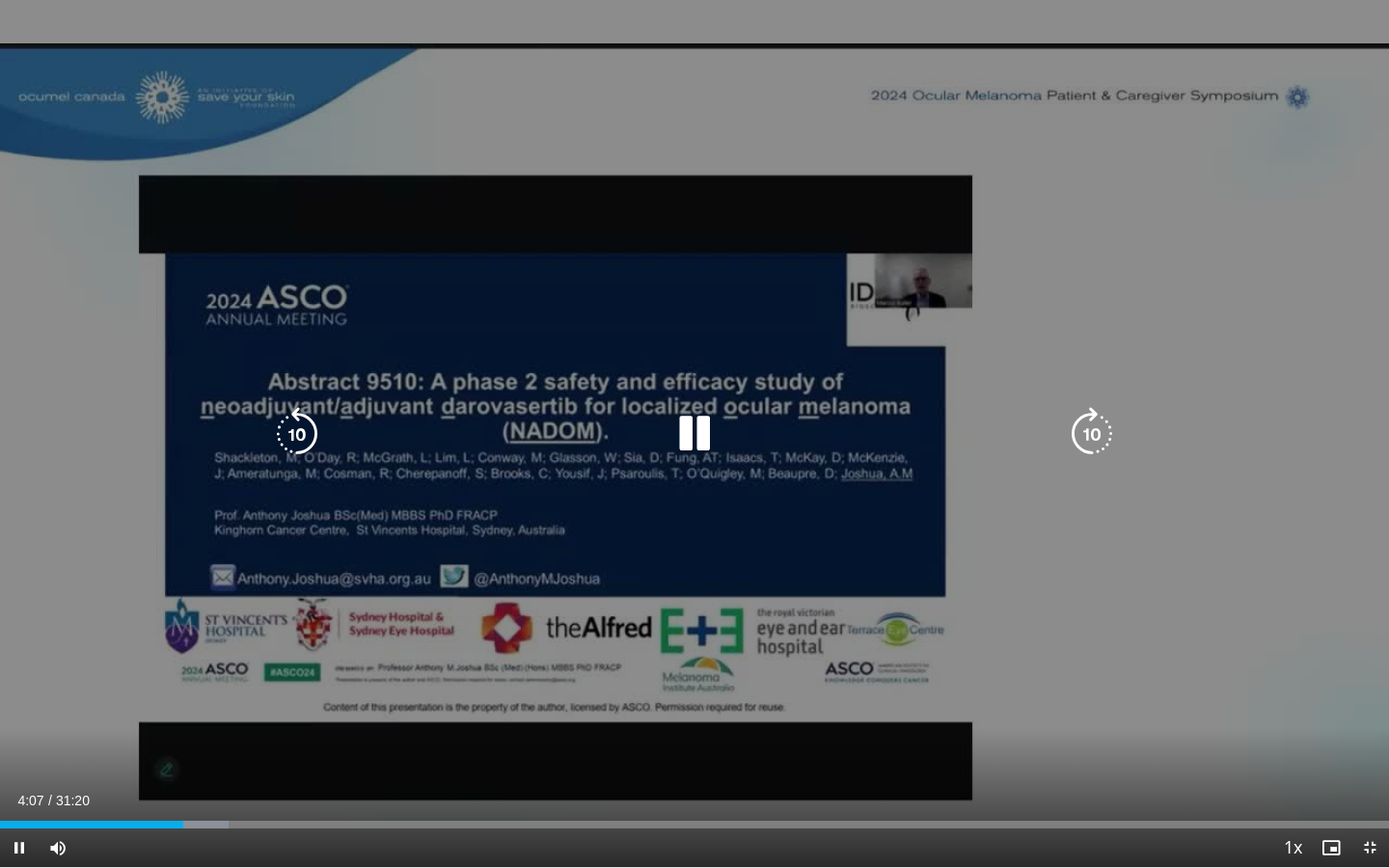 click at bounding box center (297, 434) 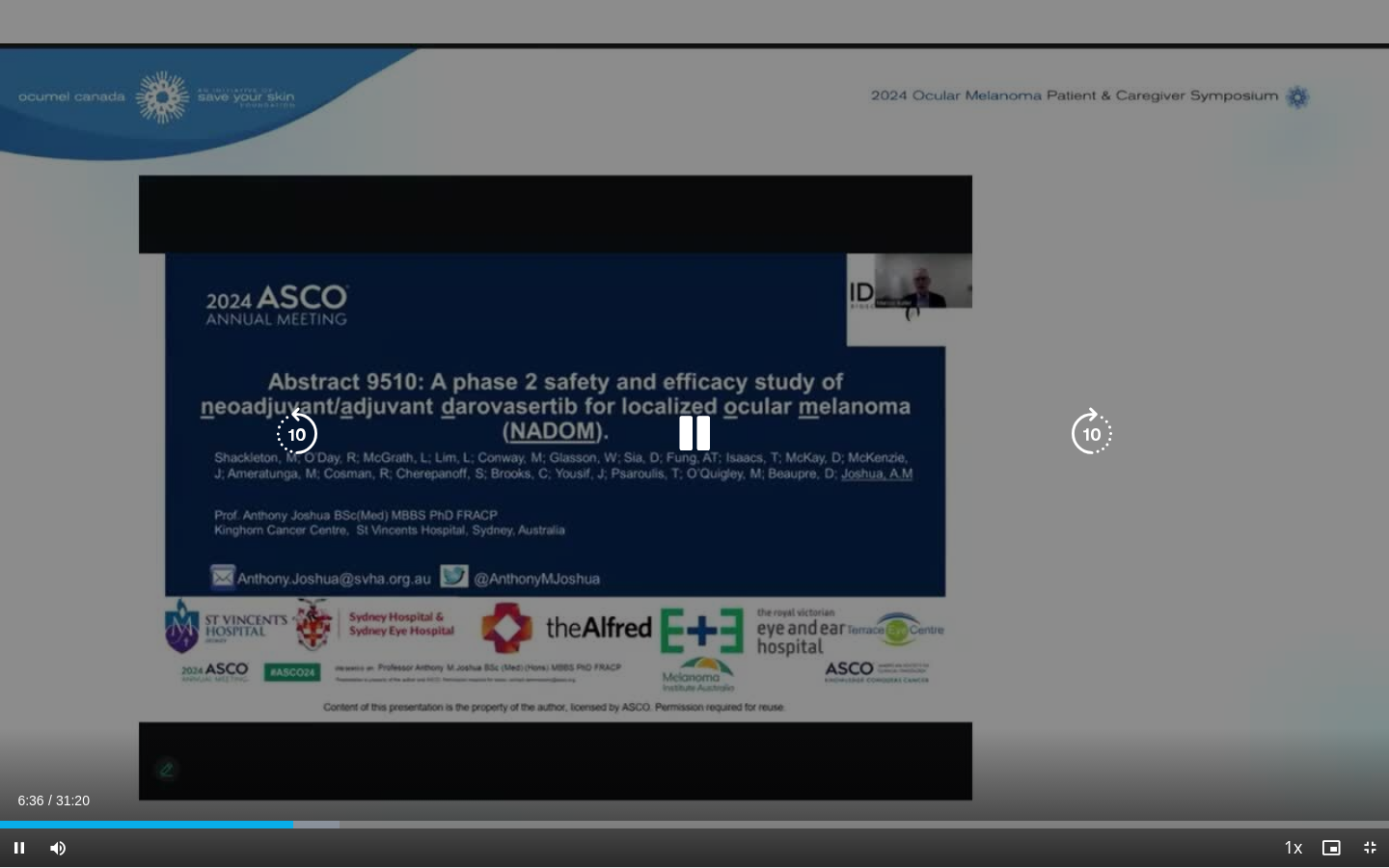 click at bounding box center (694, 434) 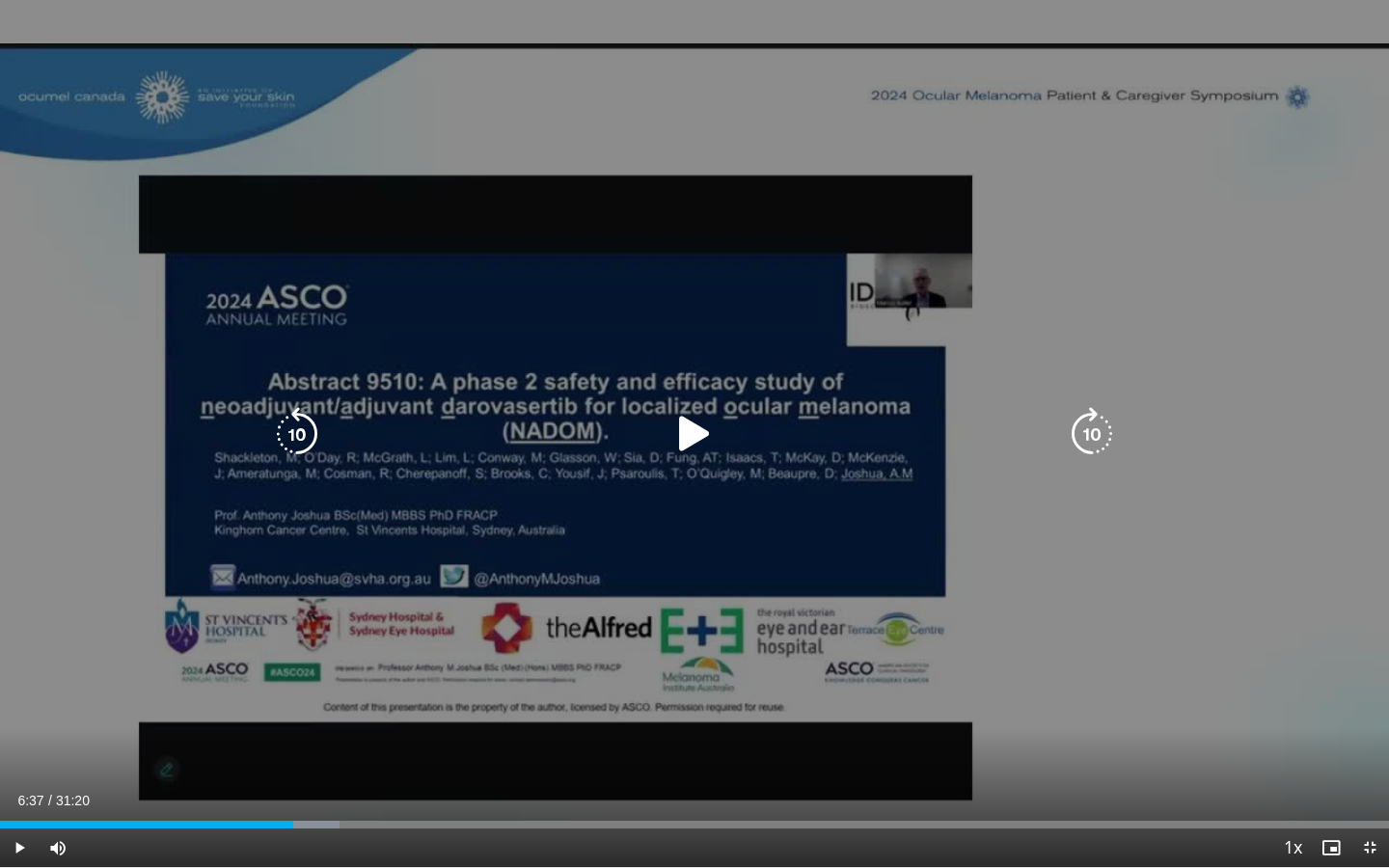 click at bounding box center [297, 434] 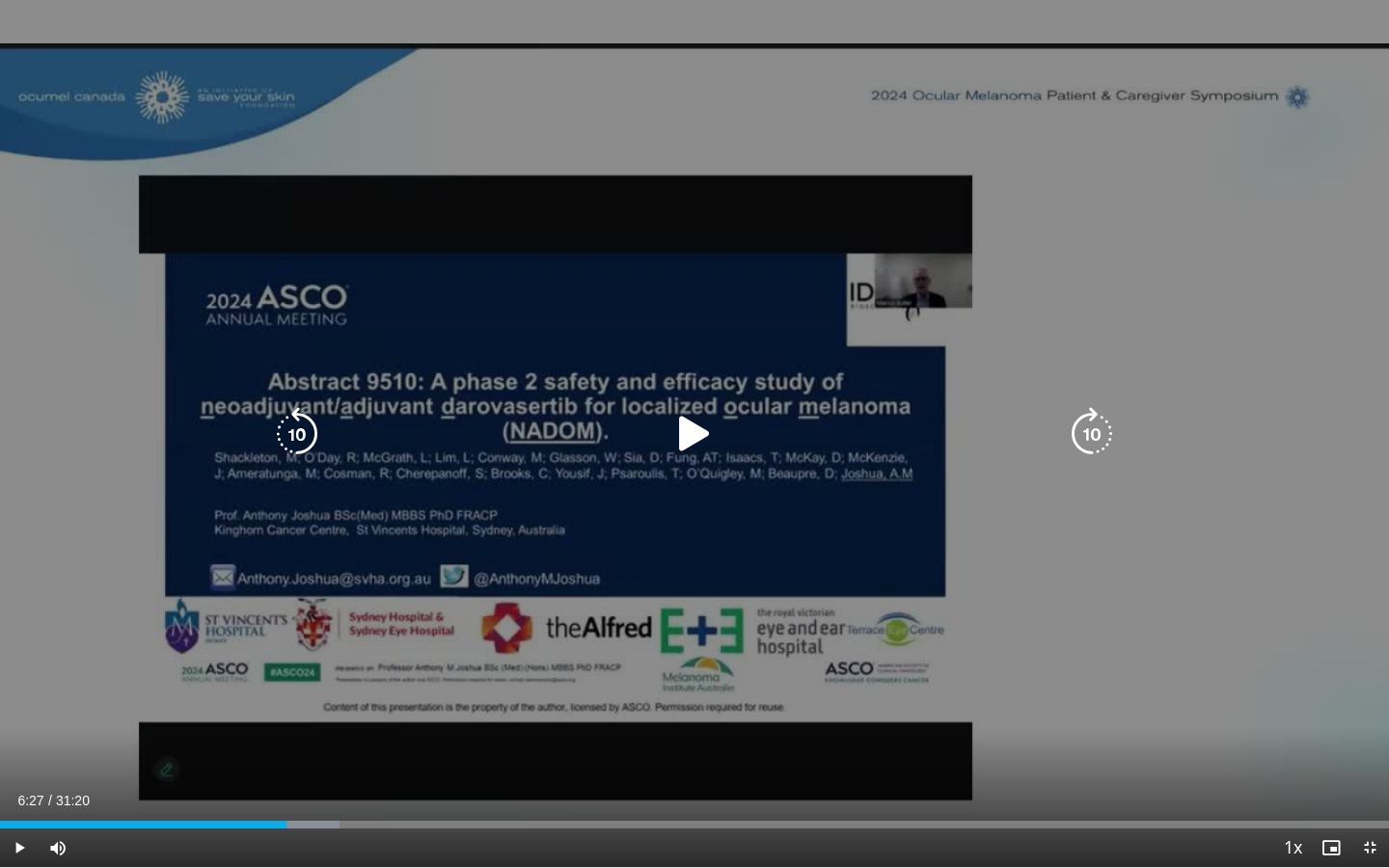 click at bounding box center [694, 434] 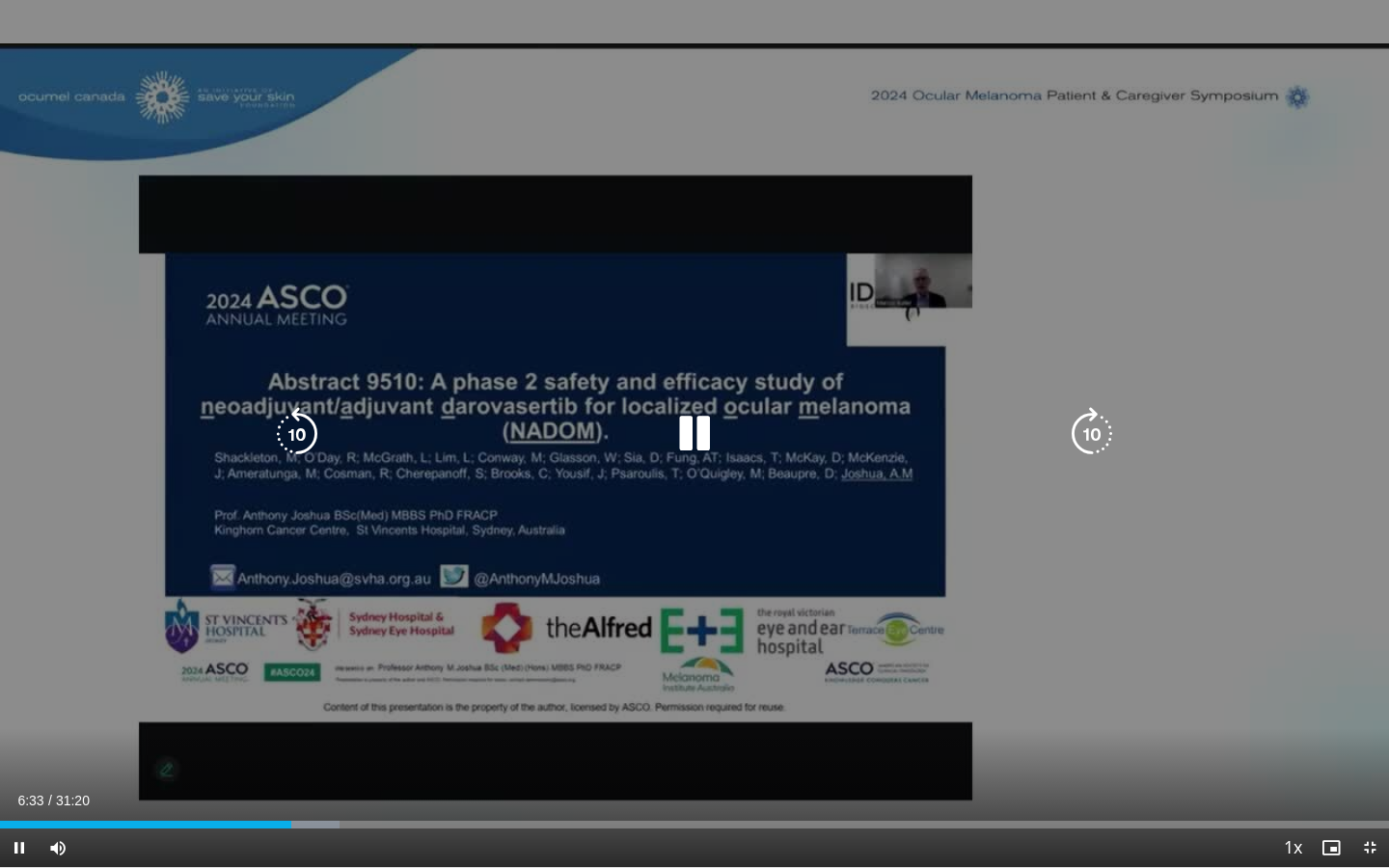 click at bounding box center [297, 434] 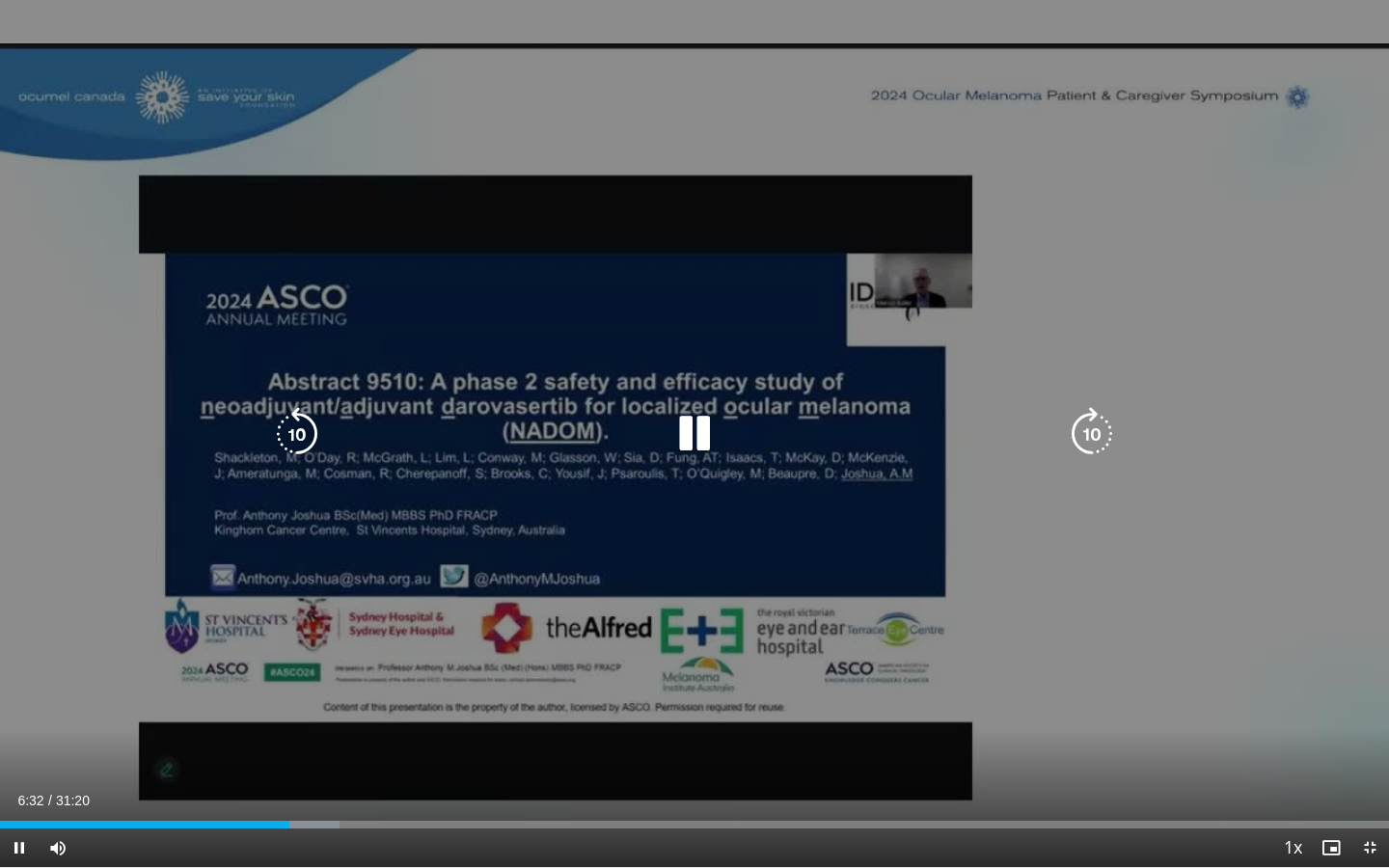 click at bounding box center (694, 434) 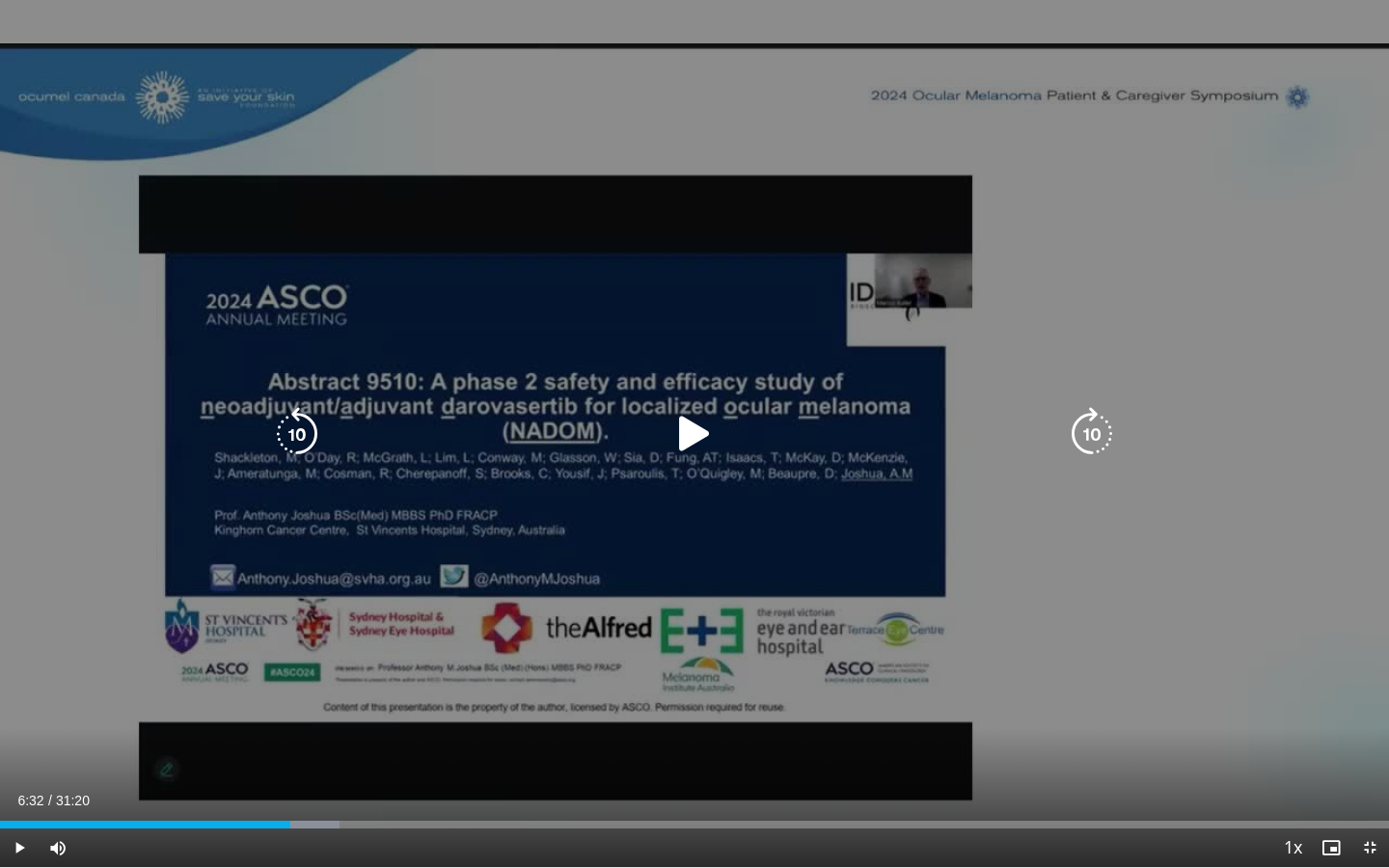 click at bounding box center [297, 434] 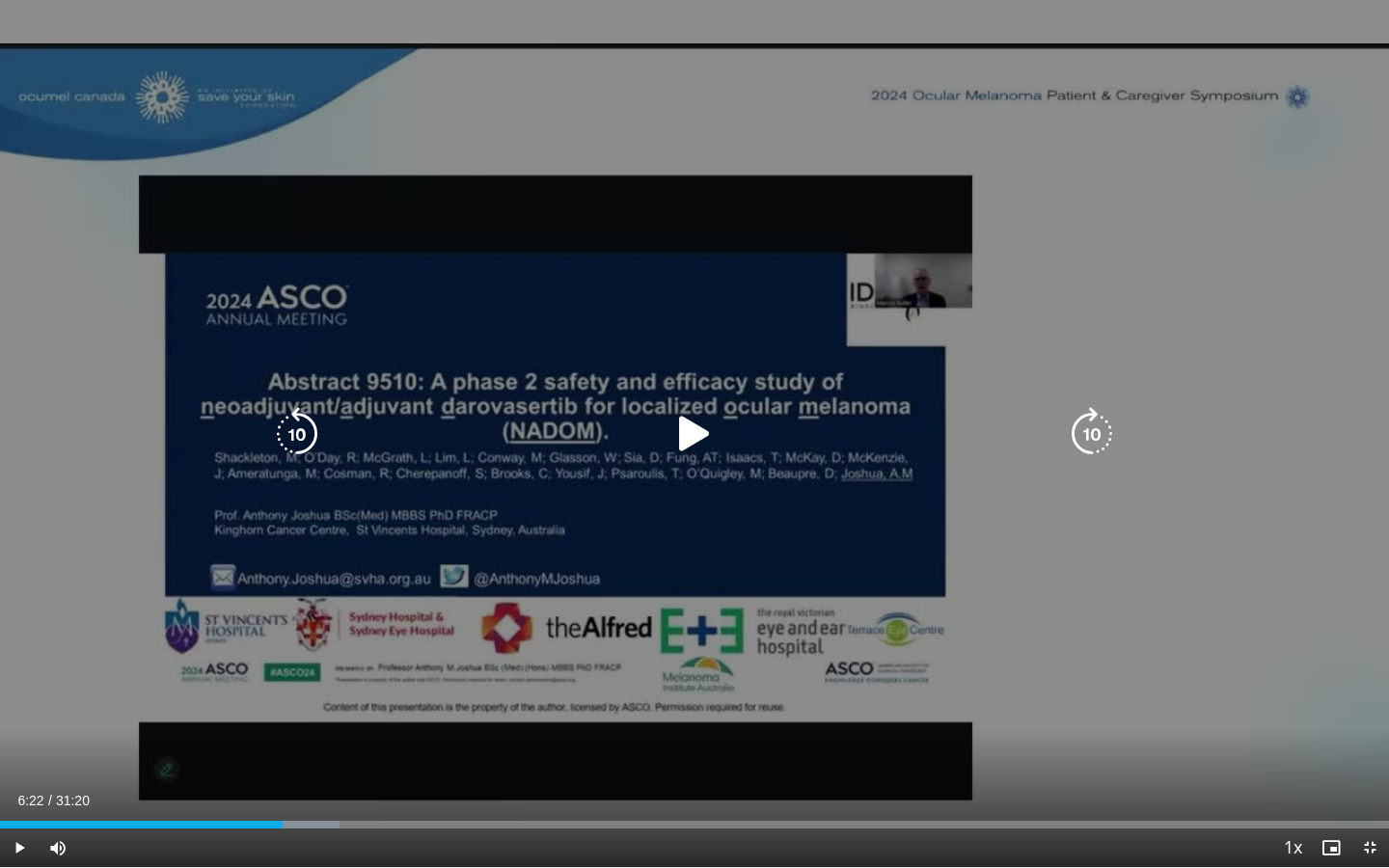 click at bounding box center [694, 434] 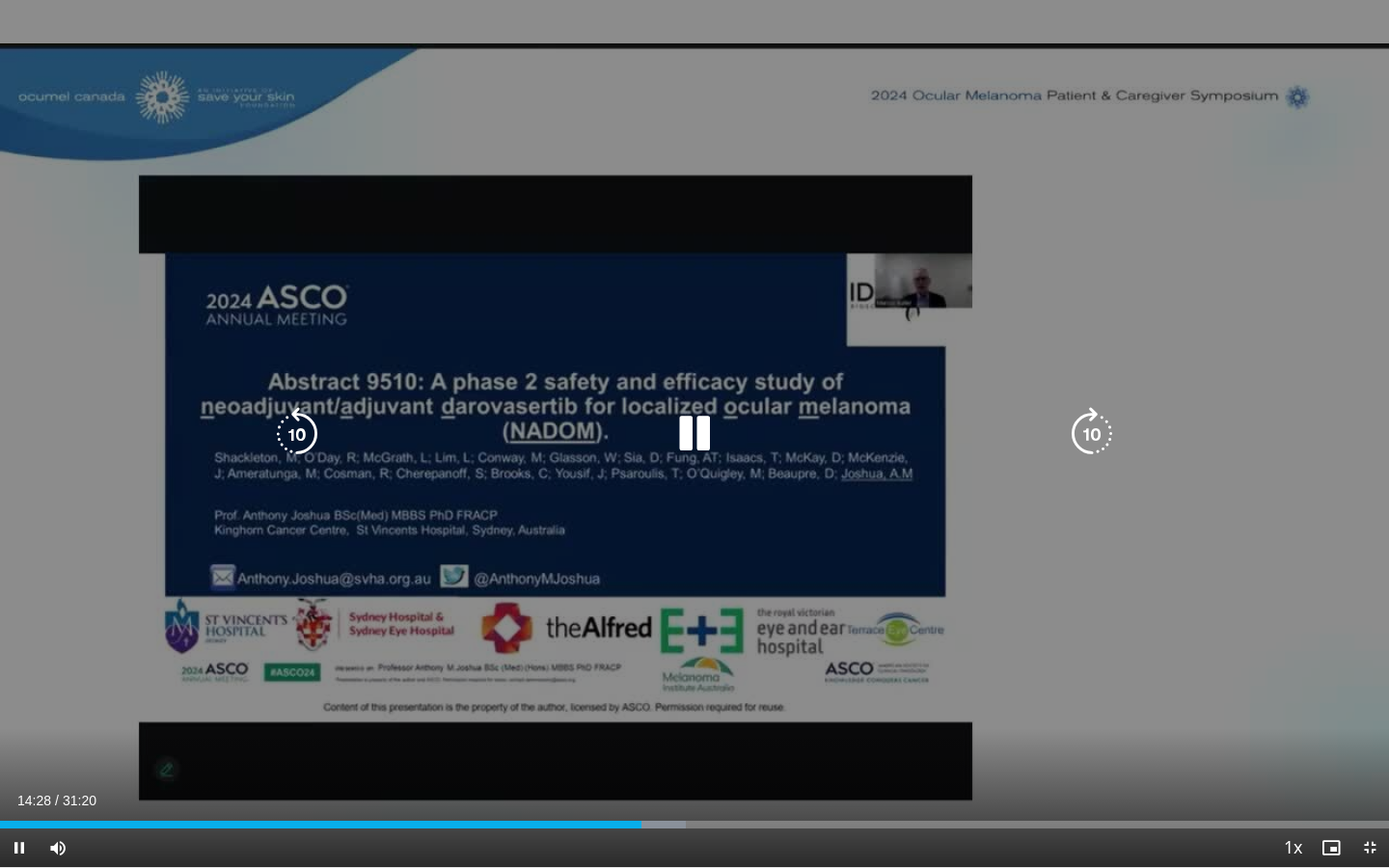 click at bounding box center [297, 434] 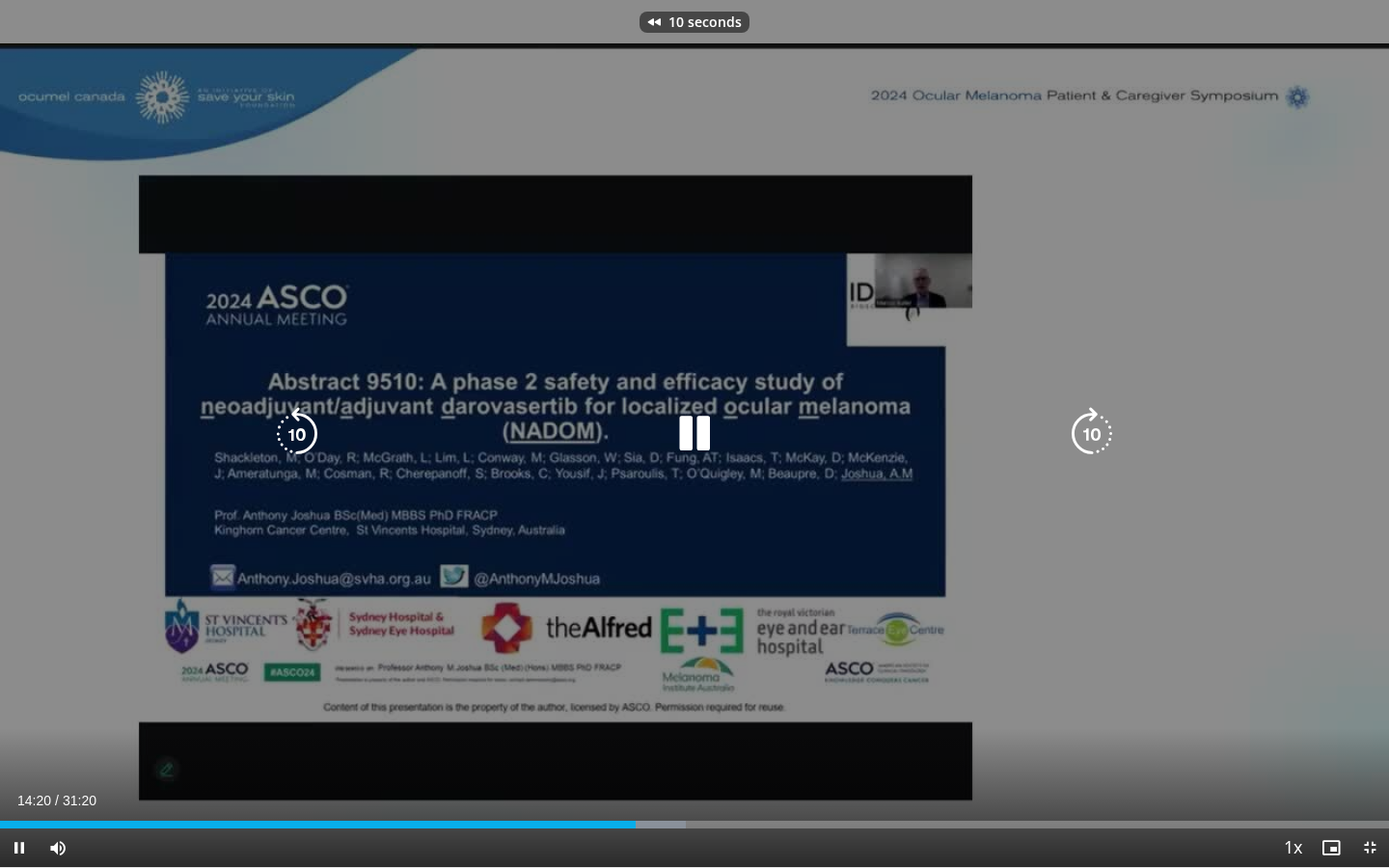 click at bounding box center (694, 434) 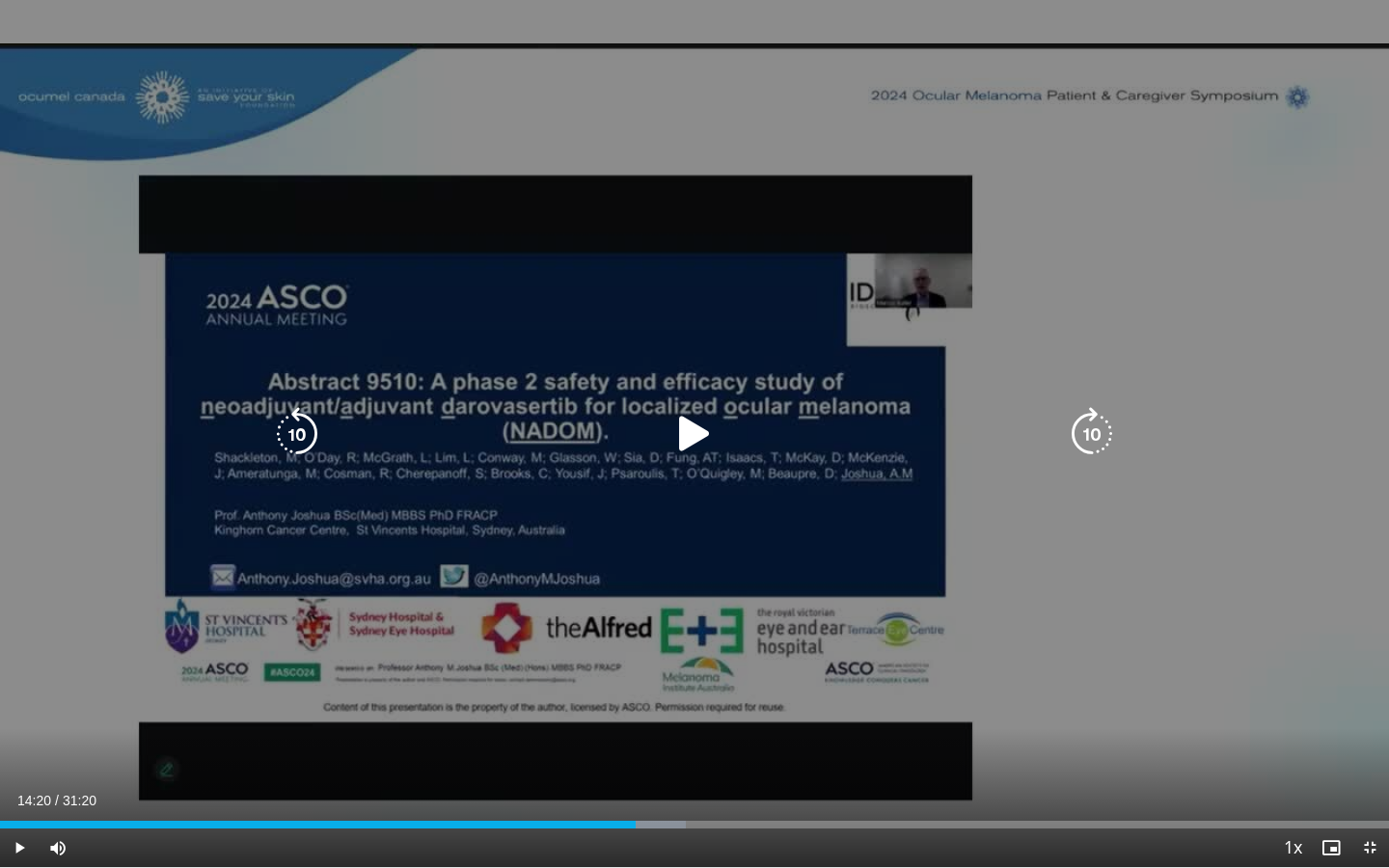 click at bounding box center (694, 434) 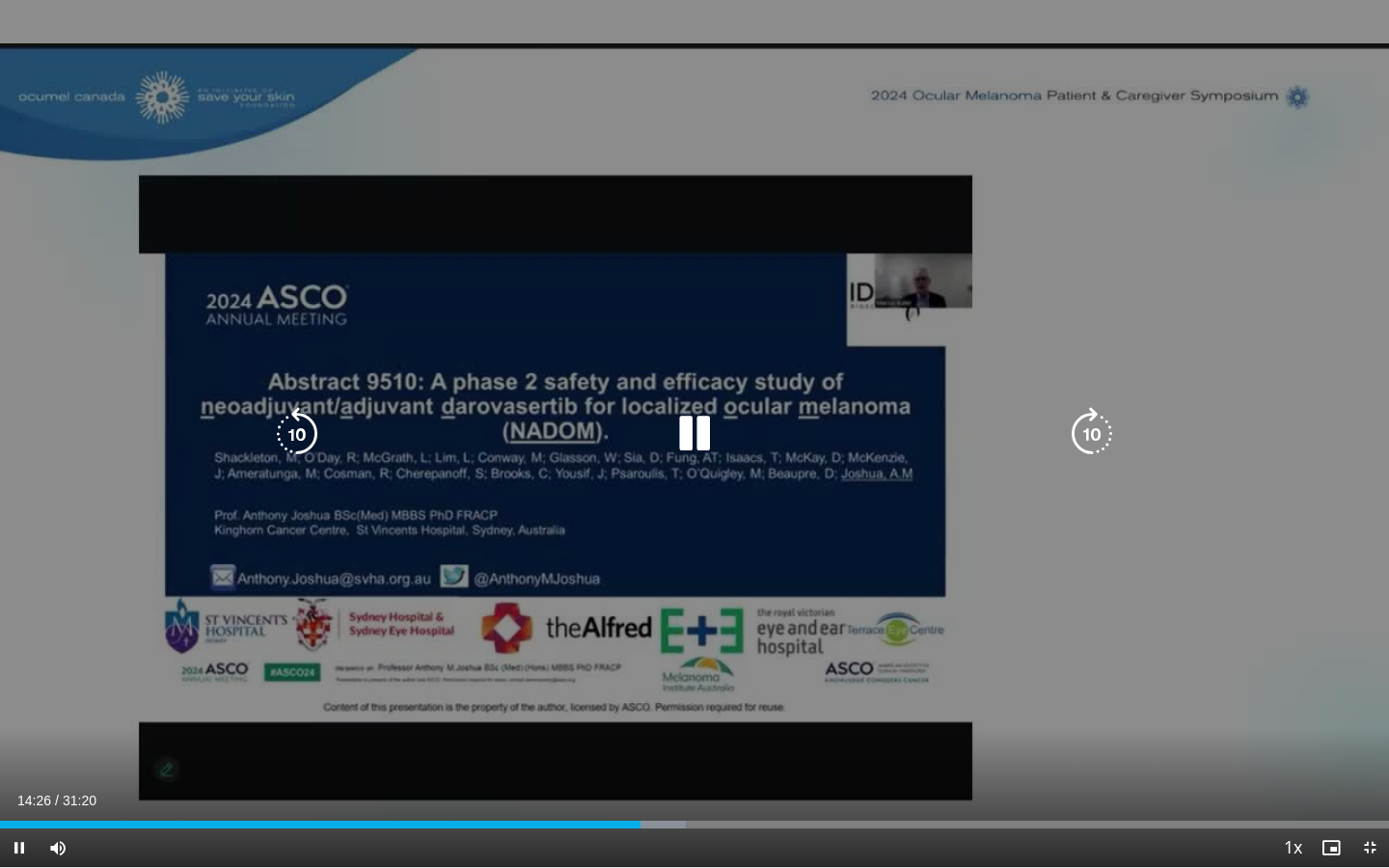 click at bounding box center [297, 434] 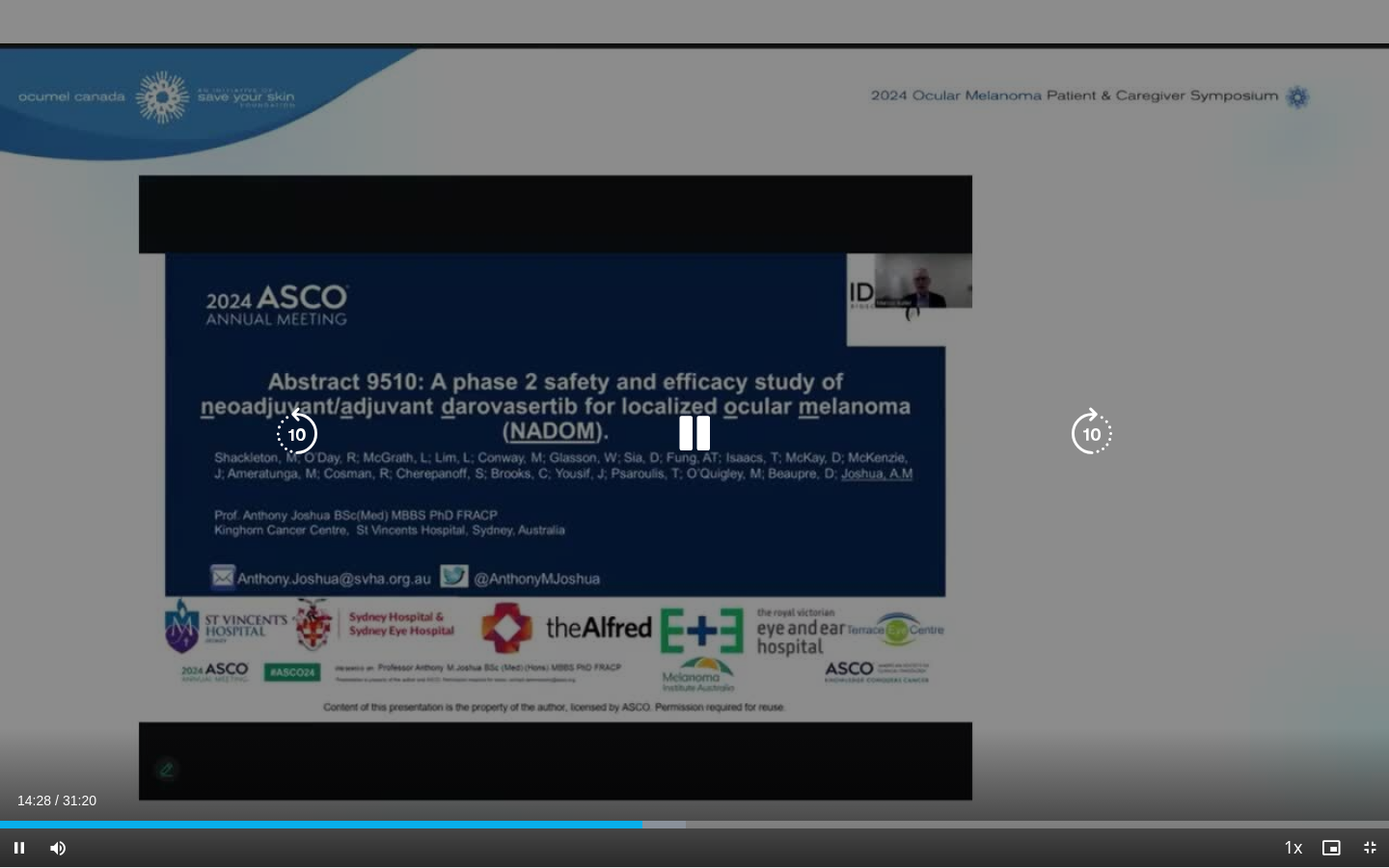 click at bounding box center (297, 434) 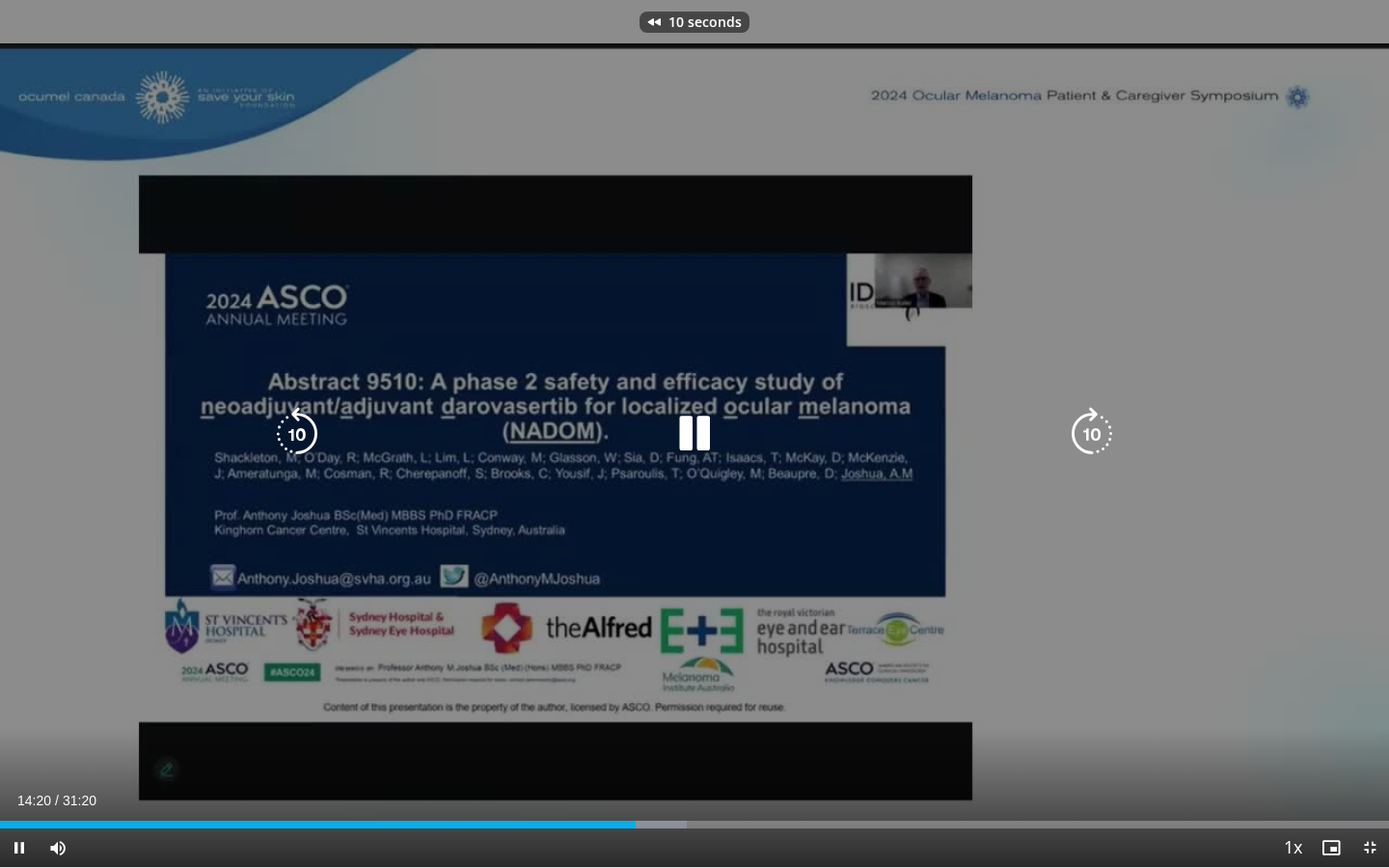 click at bounding box center (694, 434) 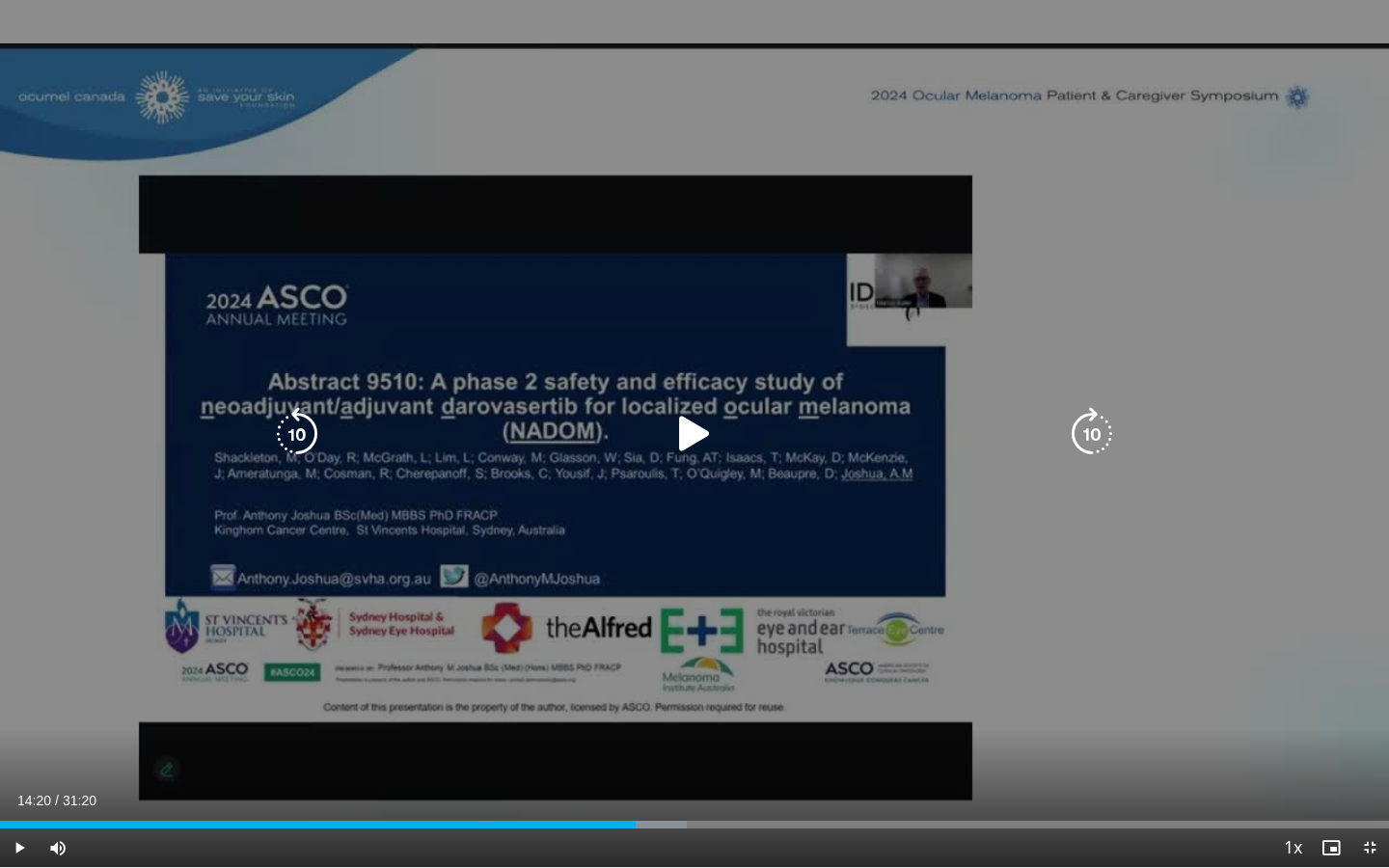 click at bounding box center [694, 434] 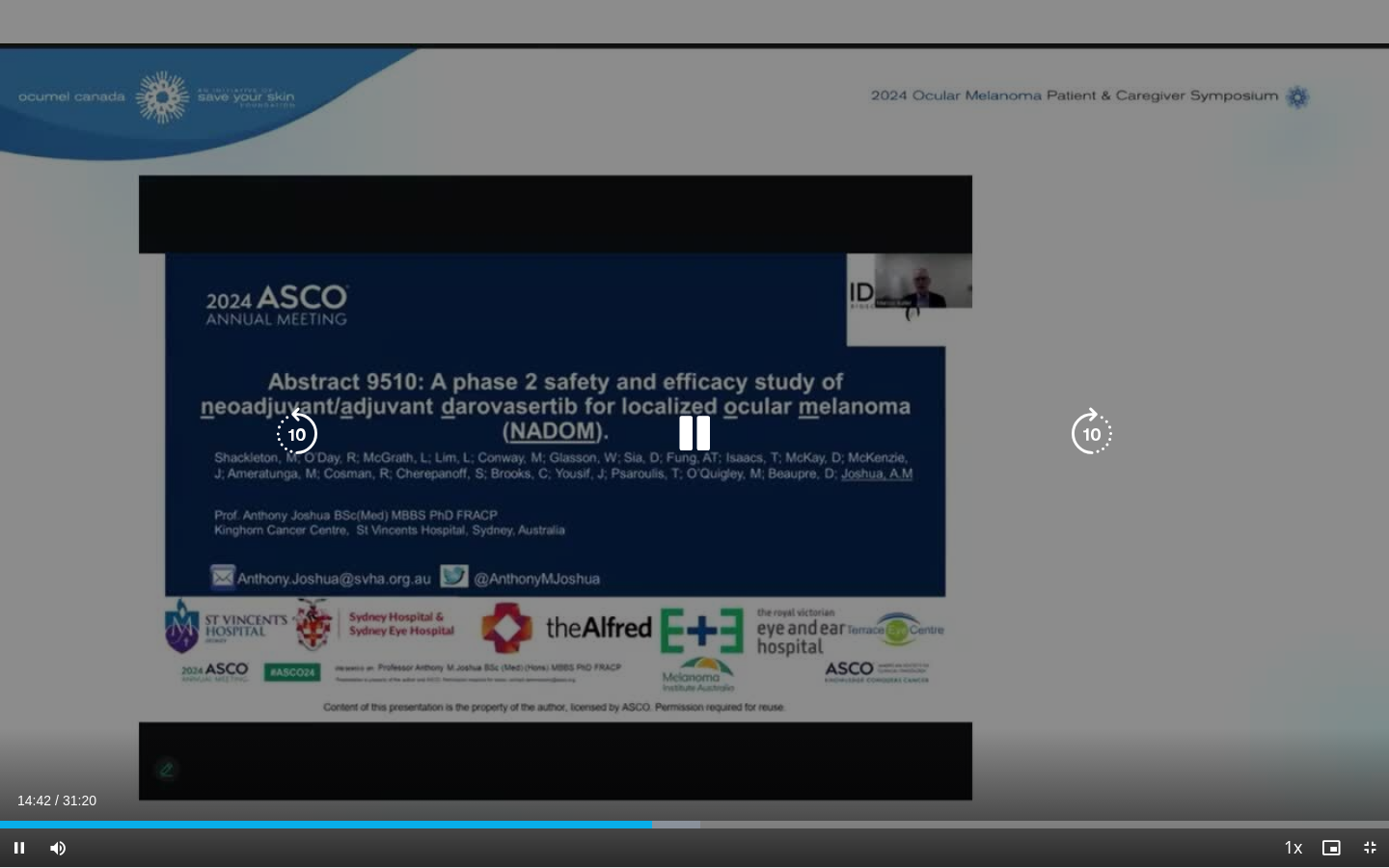 click at bounding box center (694, 434) 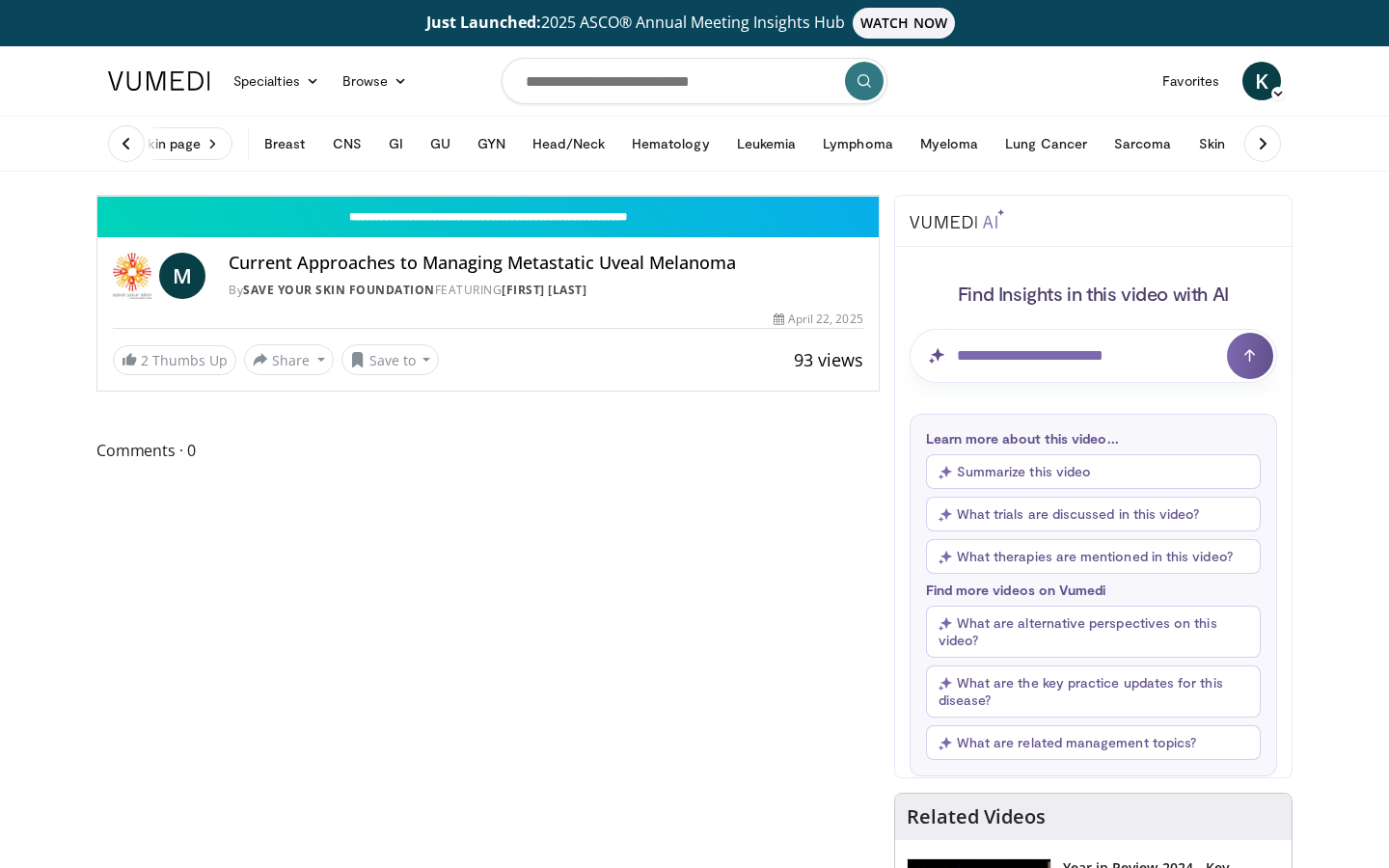 scroll, scrollTop: 0, scrollLeft: 0, axis: both 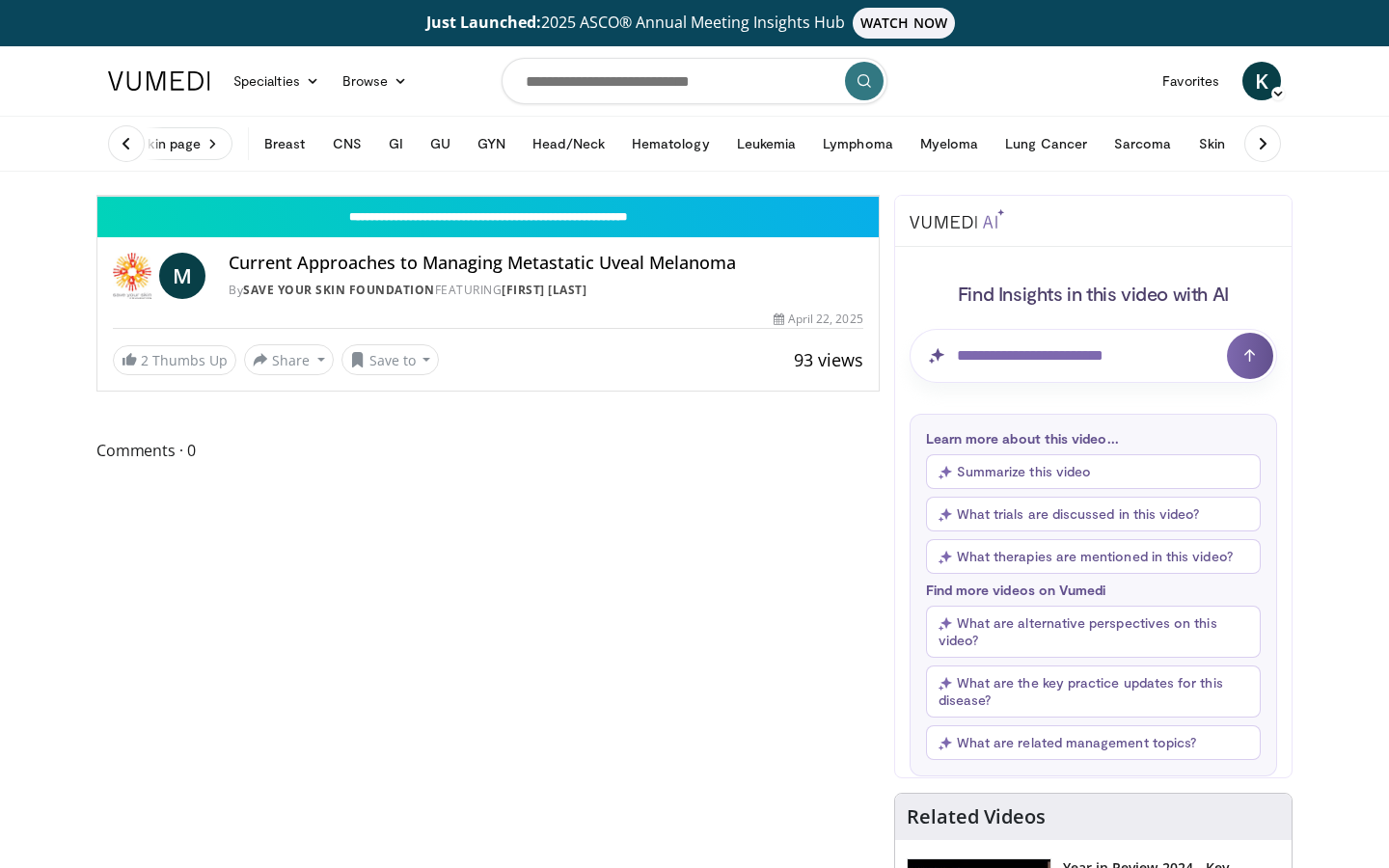 click at bounding box center (273, 196) 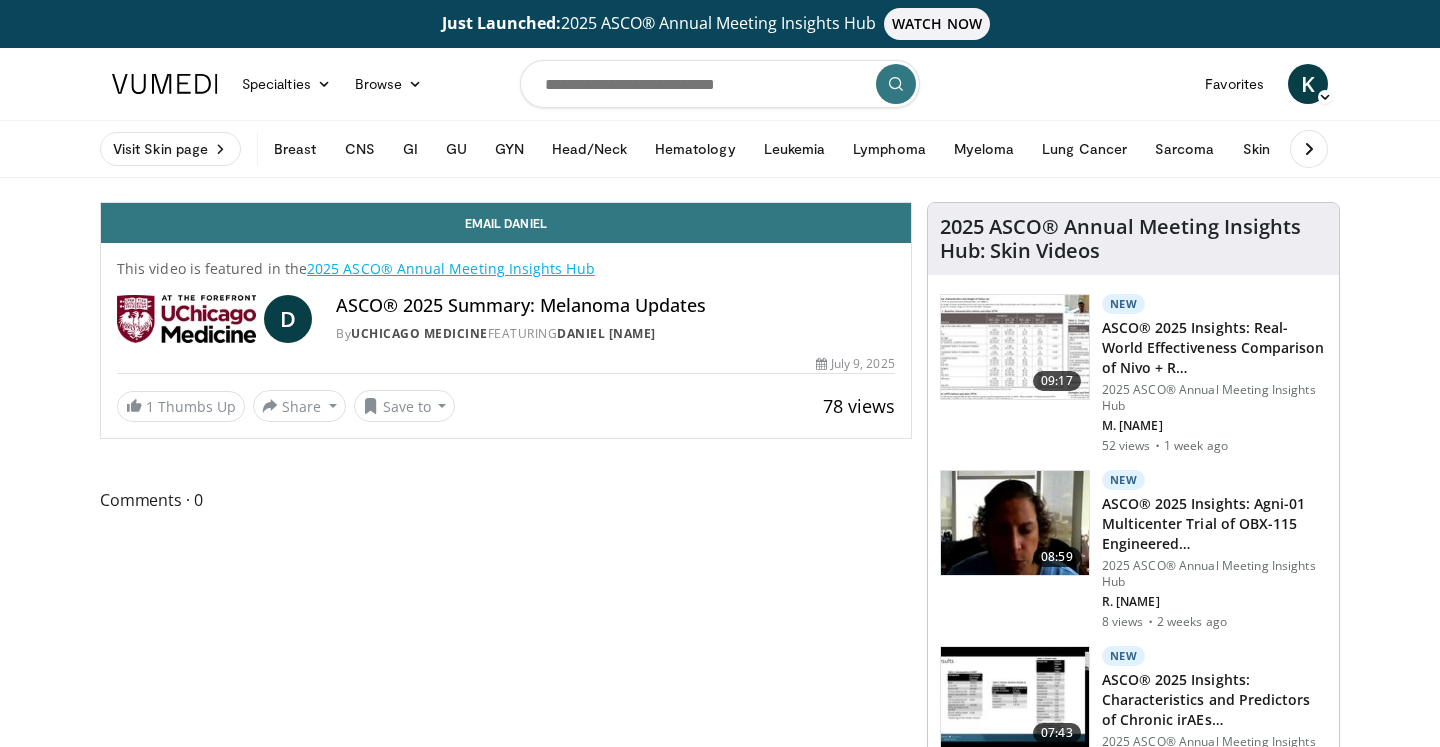 scroll, scrollTop: 0, scrollLeft: 0, axis: both 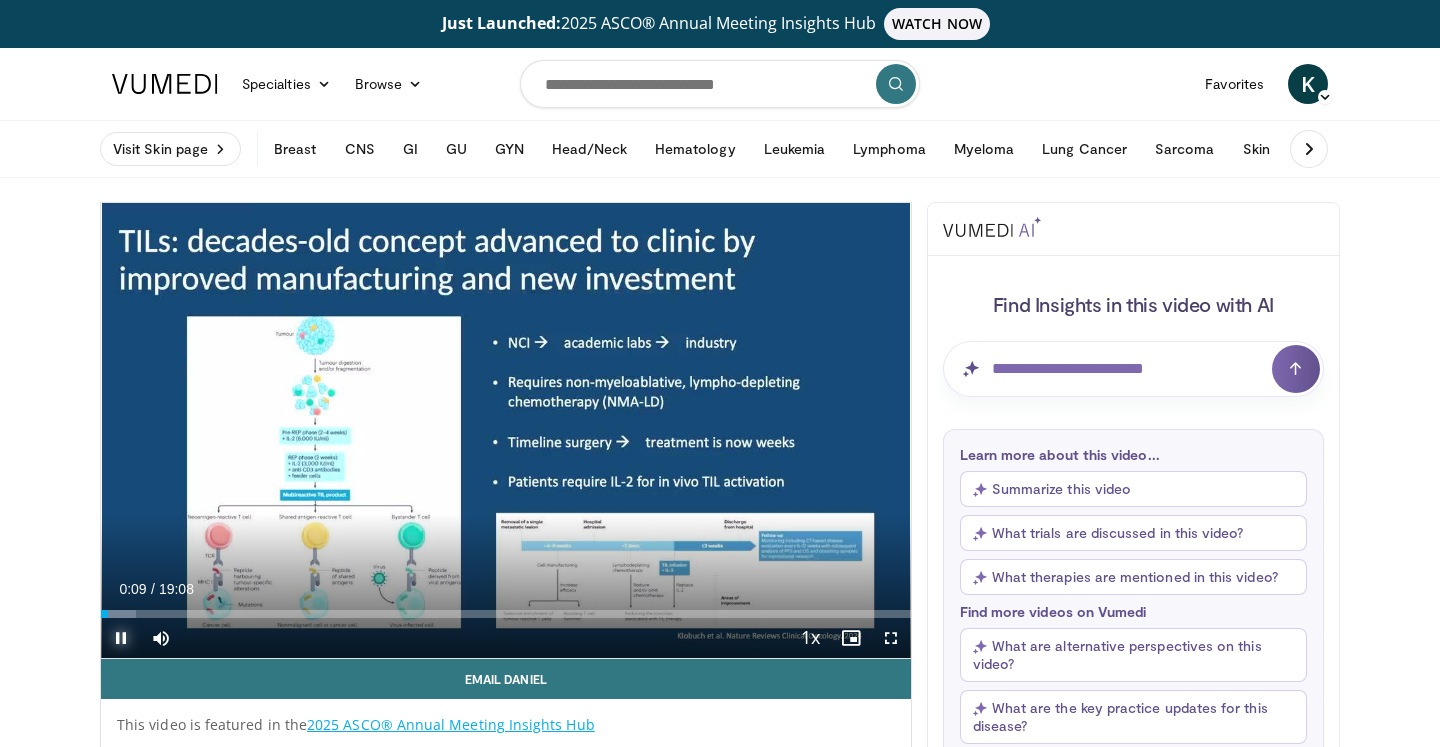 click at bounding box center (121, 638) 